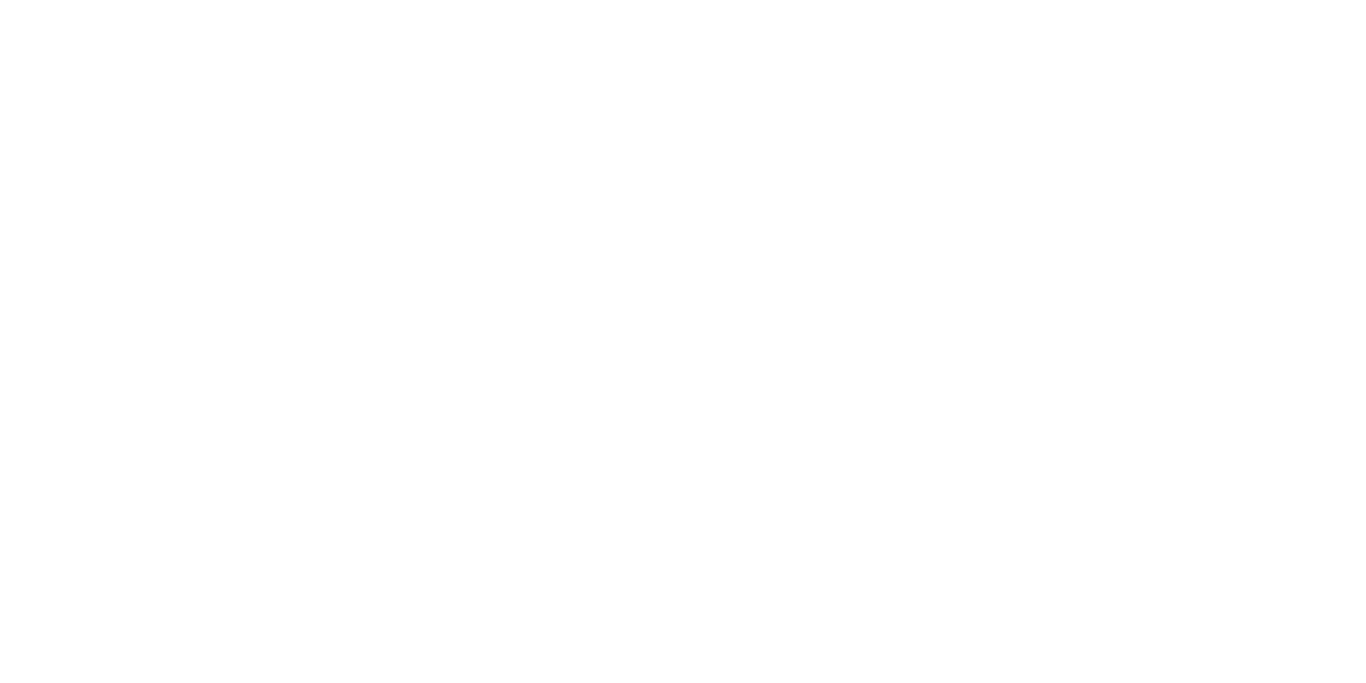 scroll, scrollTop: 0, scrollLeft: 0, axis: both 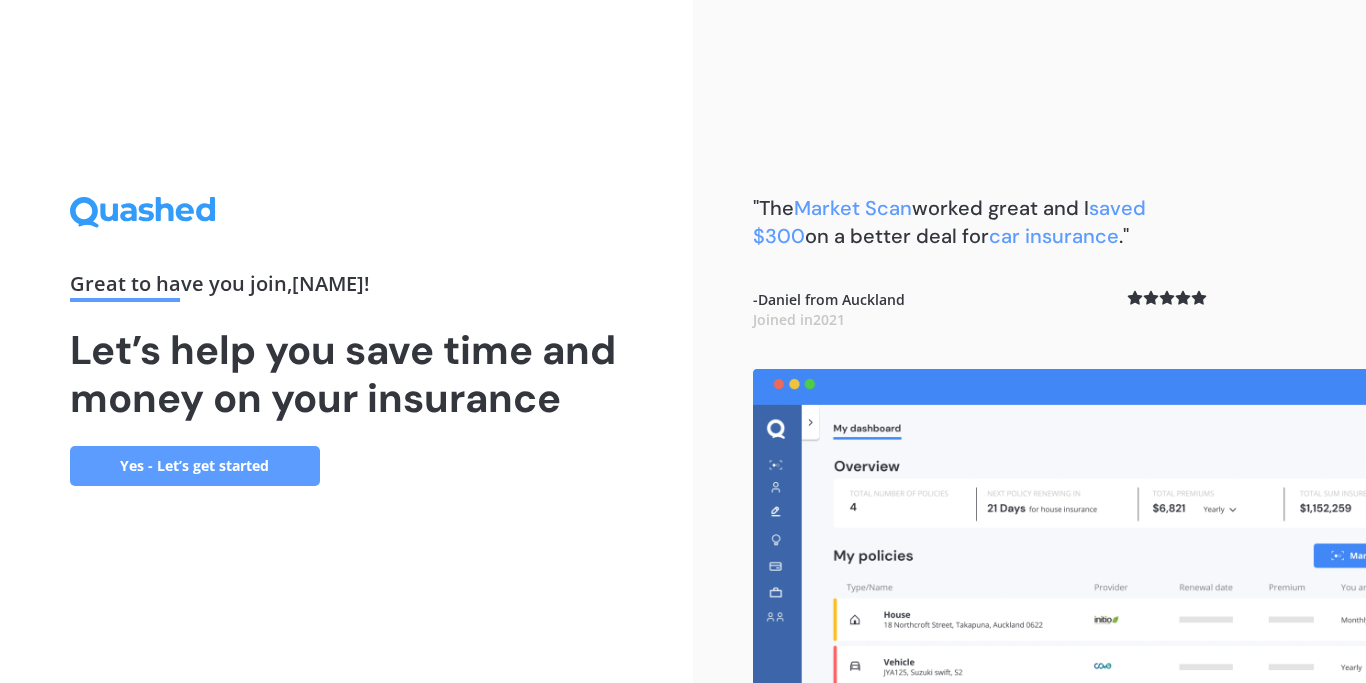 click on "Yes - Let’s get started" at bounding box center (195, 466) 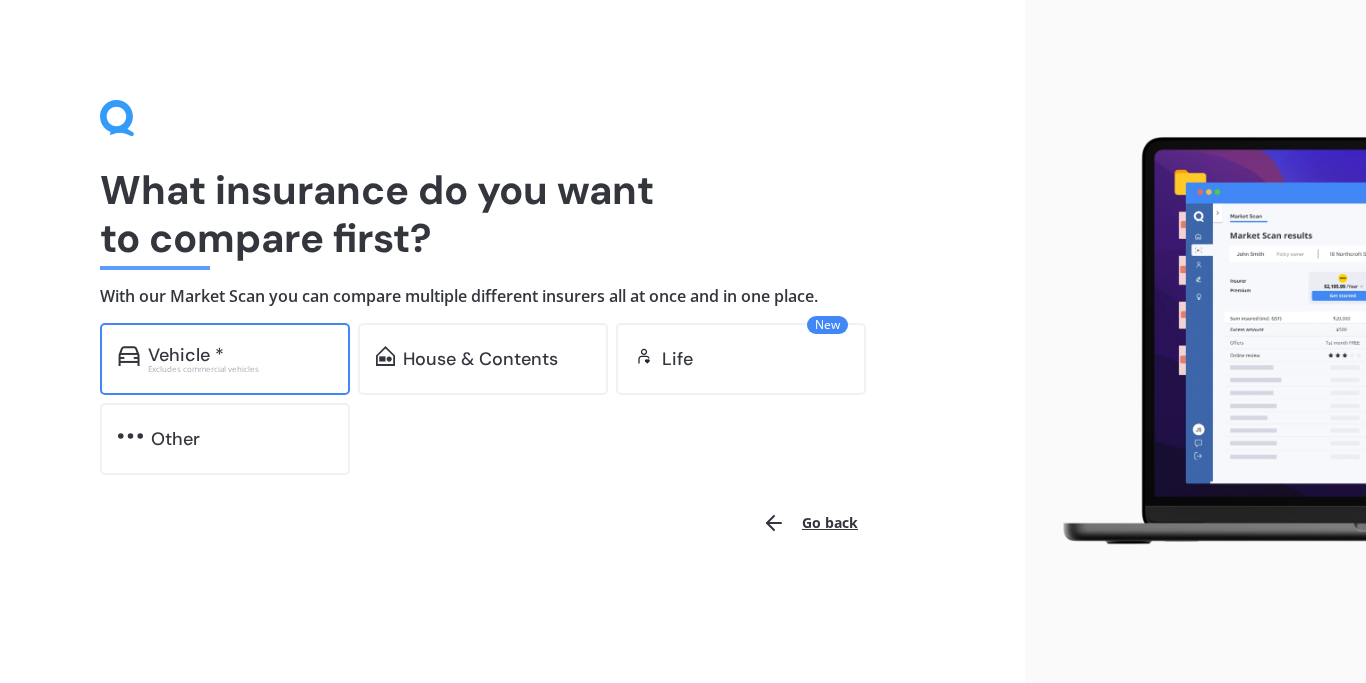 click on "Excludes commercial vehicles" at bounding box center (240, 369) 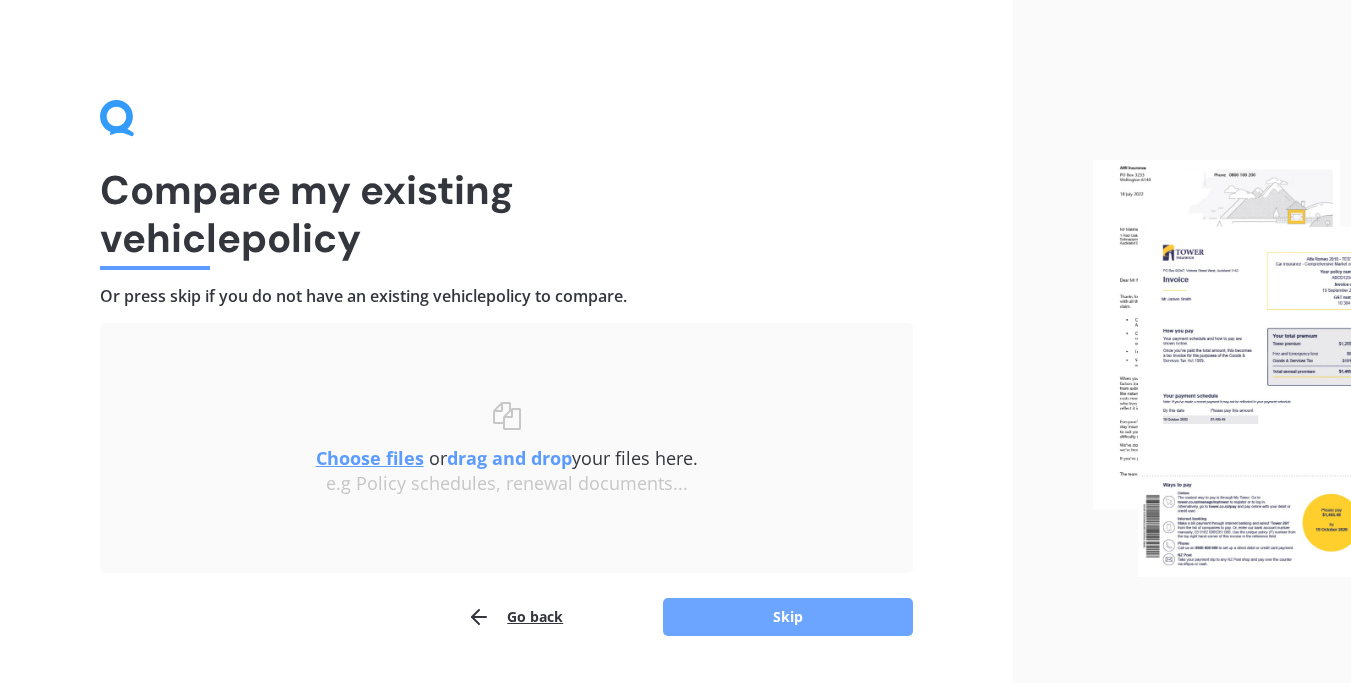 click on "Skip" at bounding box center (788, 617) 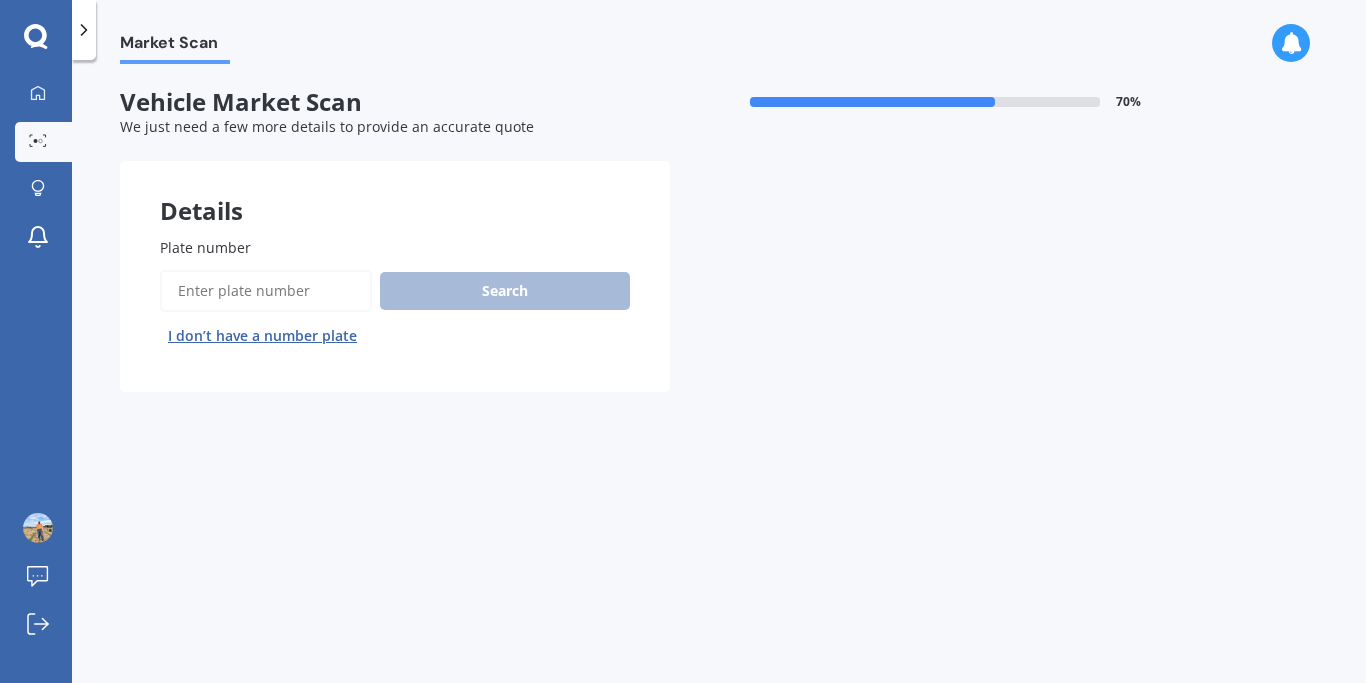 click on "Plate number" at bounding box center (266, 291) 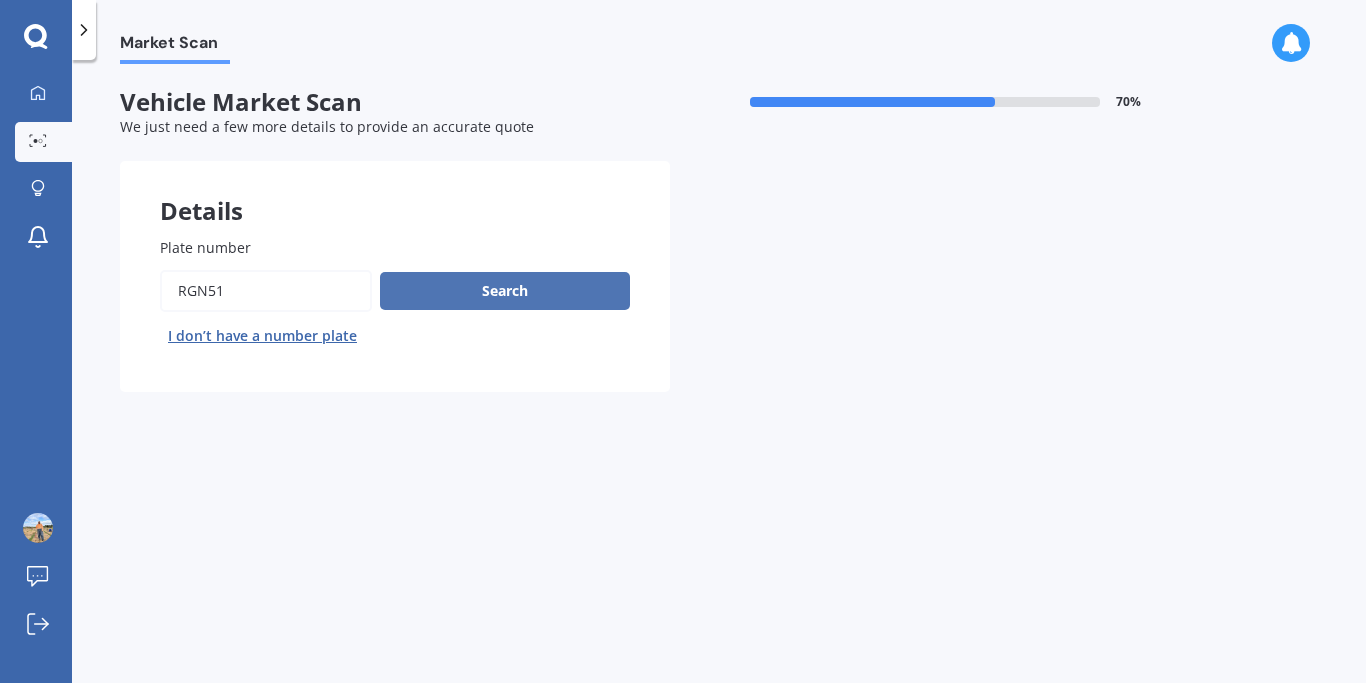 click on "Search" at bounding box center (505, 291) 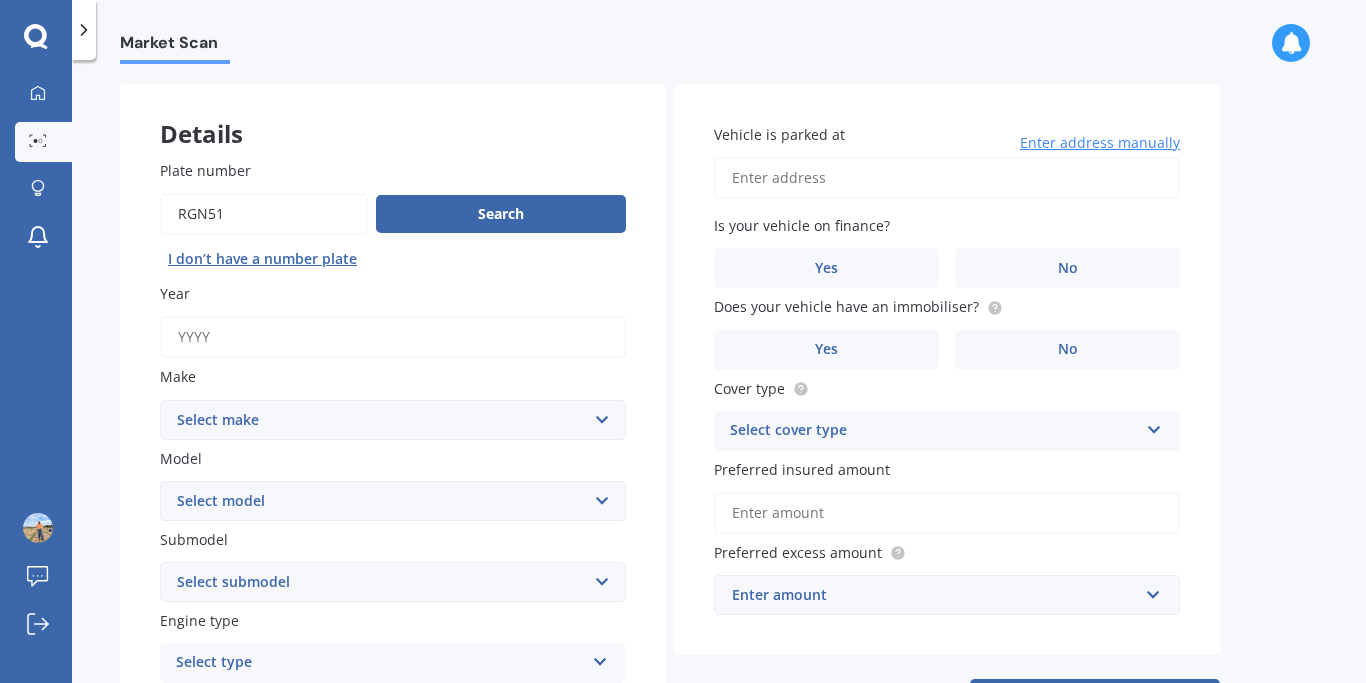 scroll, scrollTop: 64, scrollLeft: 0, axis: vertical 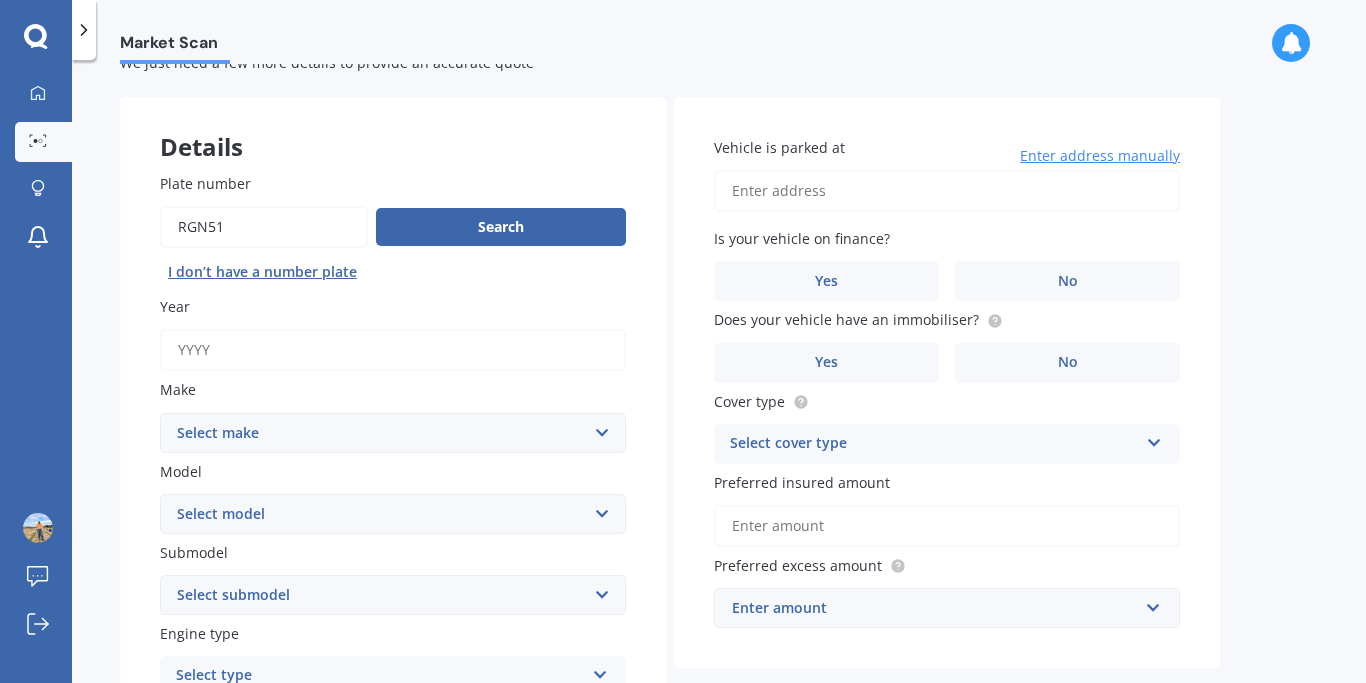 click on "Plate number" at bounding box center [264, 227] 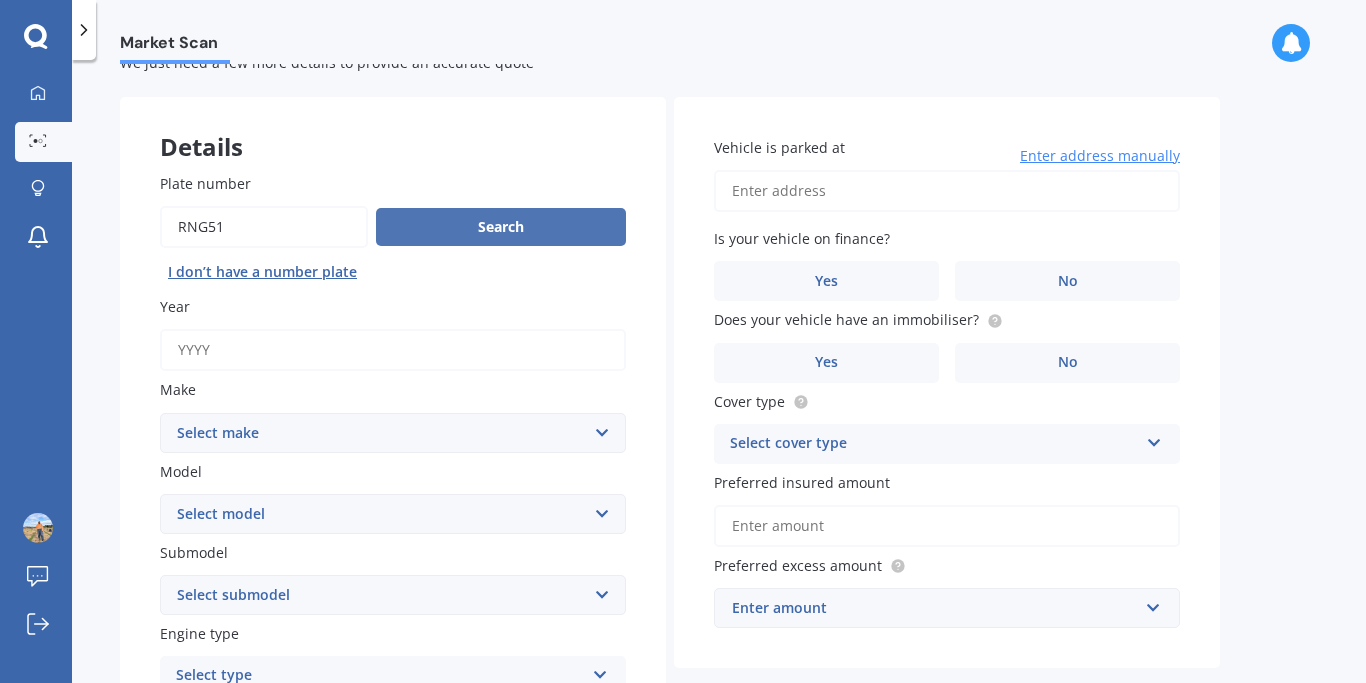 click on "Search" at bounding box center (501, 227) 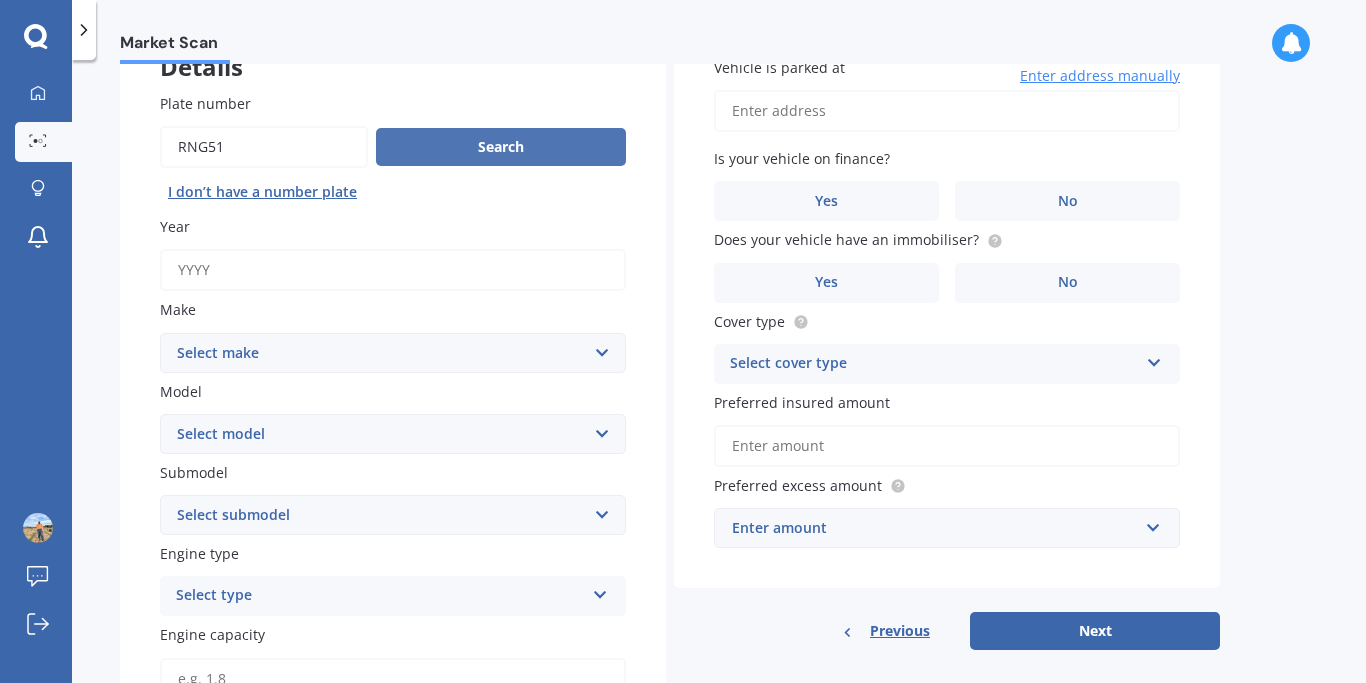 scroll, scrollTop: 0, scrollLeft: 0, axis: both 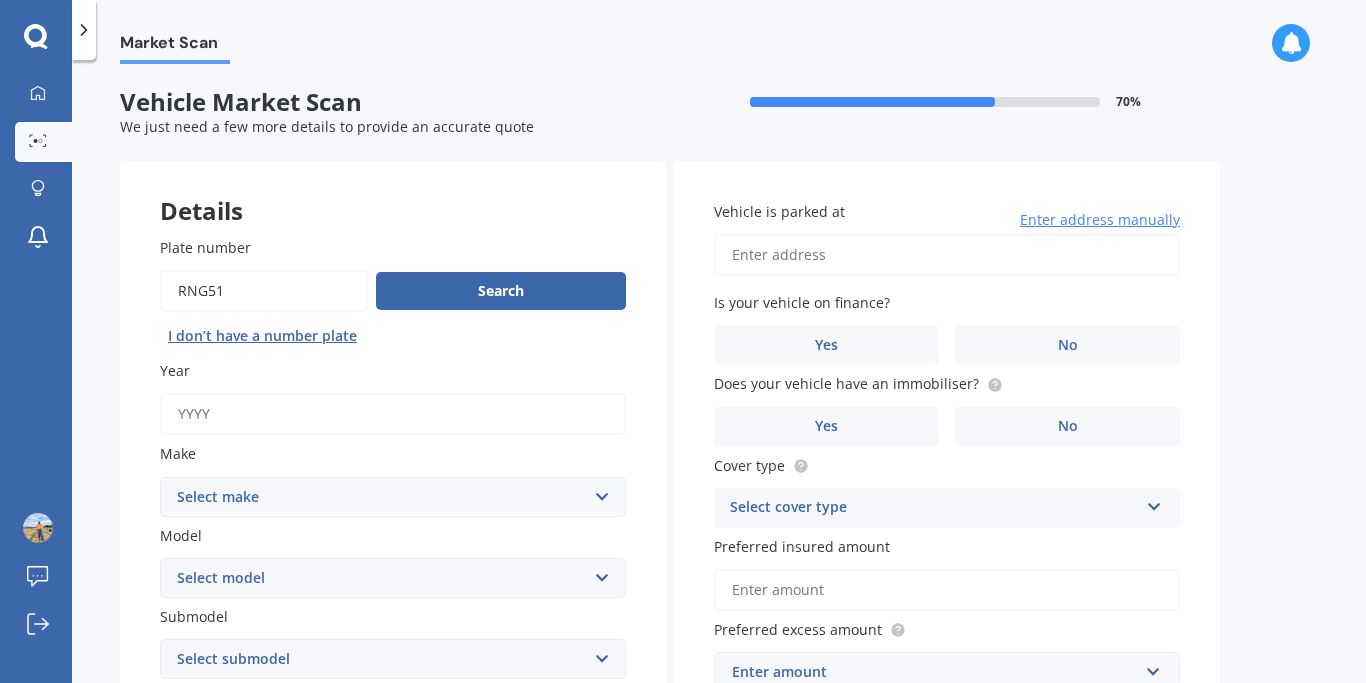 click on "Plate number" at bounding box center [264, 291] 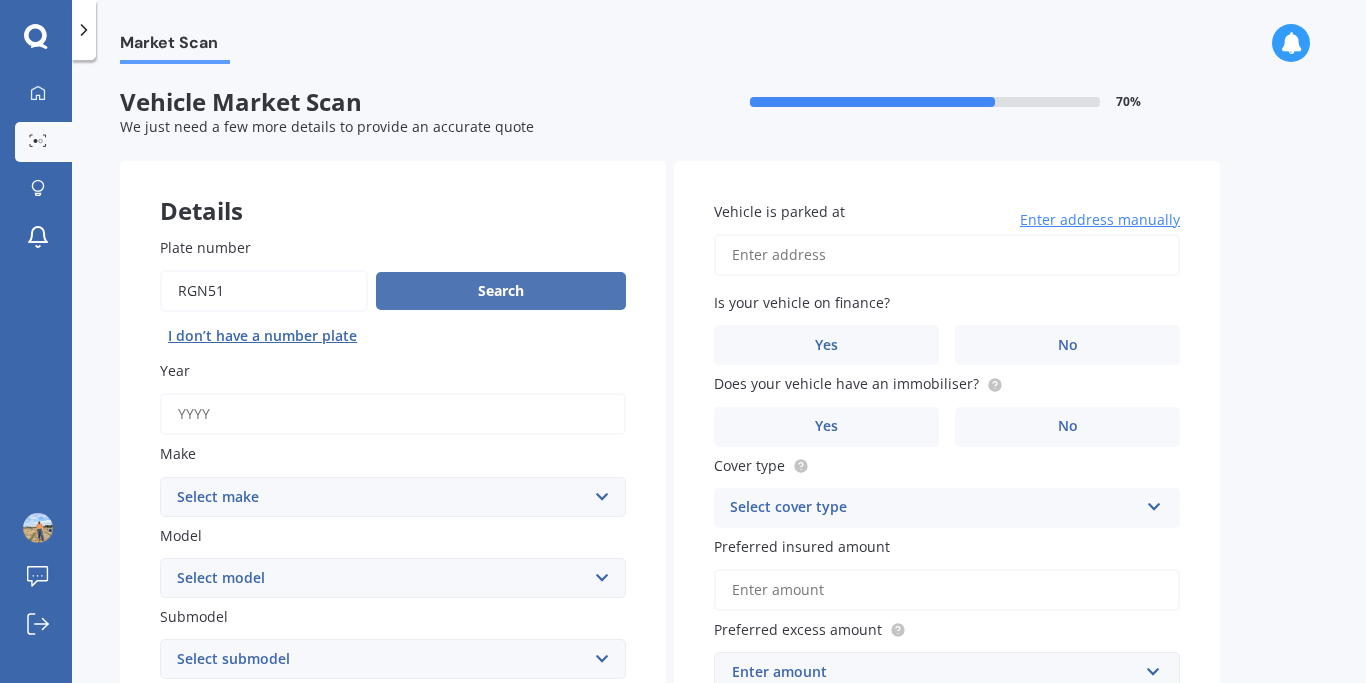 type on "RGN51" 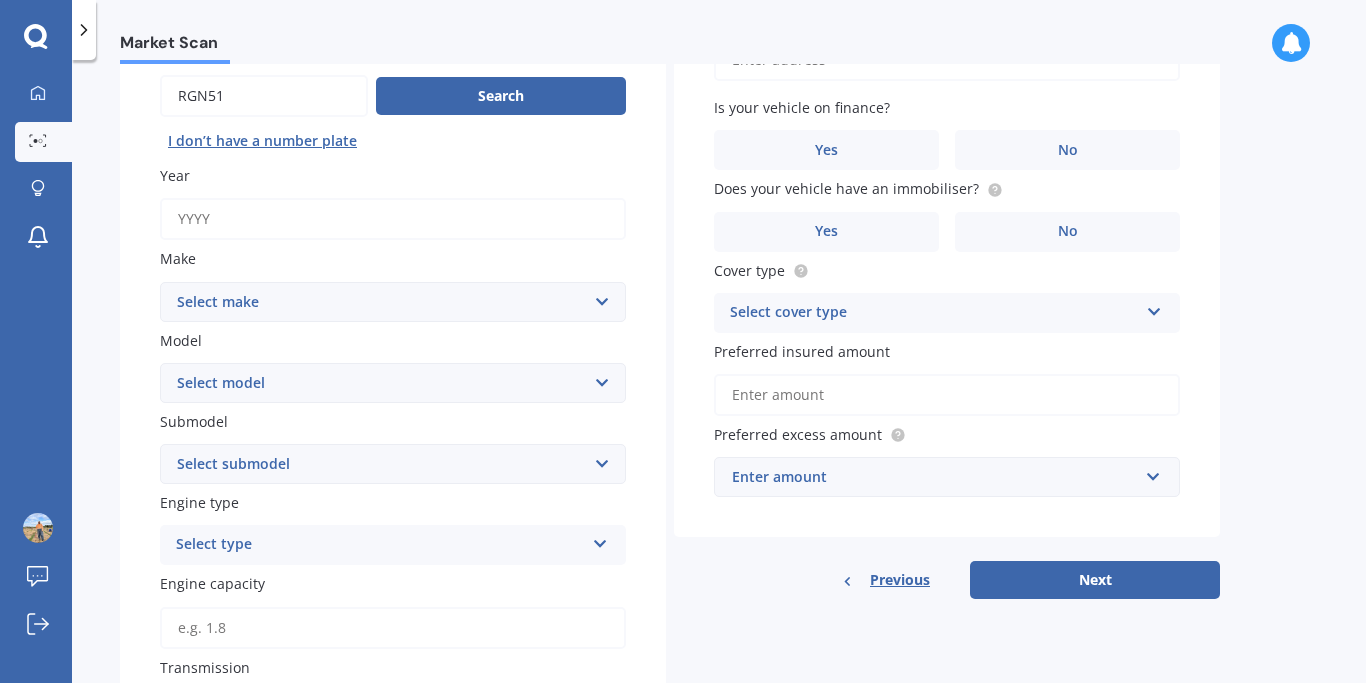 scroll, scrollTop: 0, scrollLeft: 0, axis: both 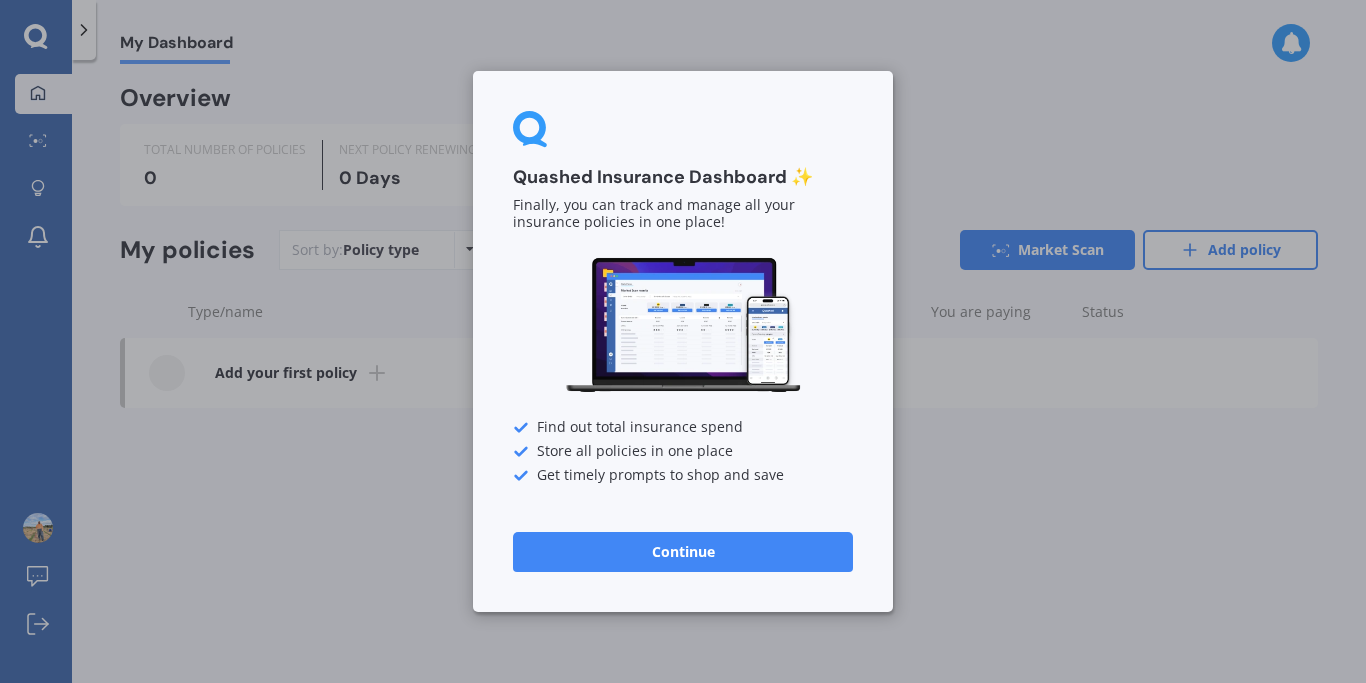 click on "Continue" at bounding box center [683, 552] 